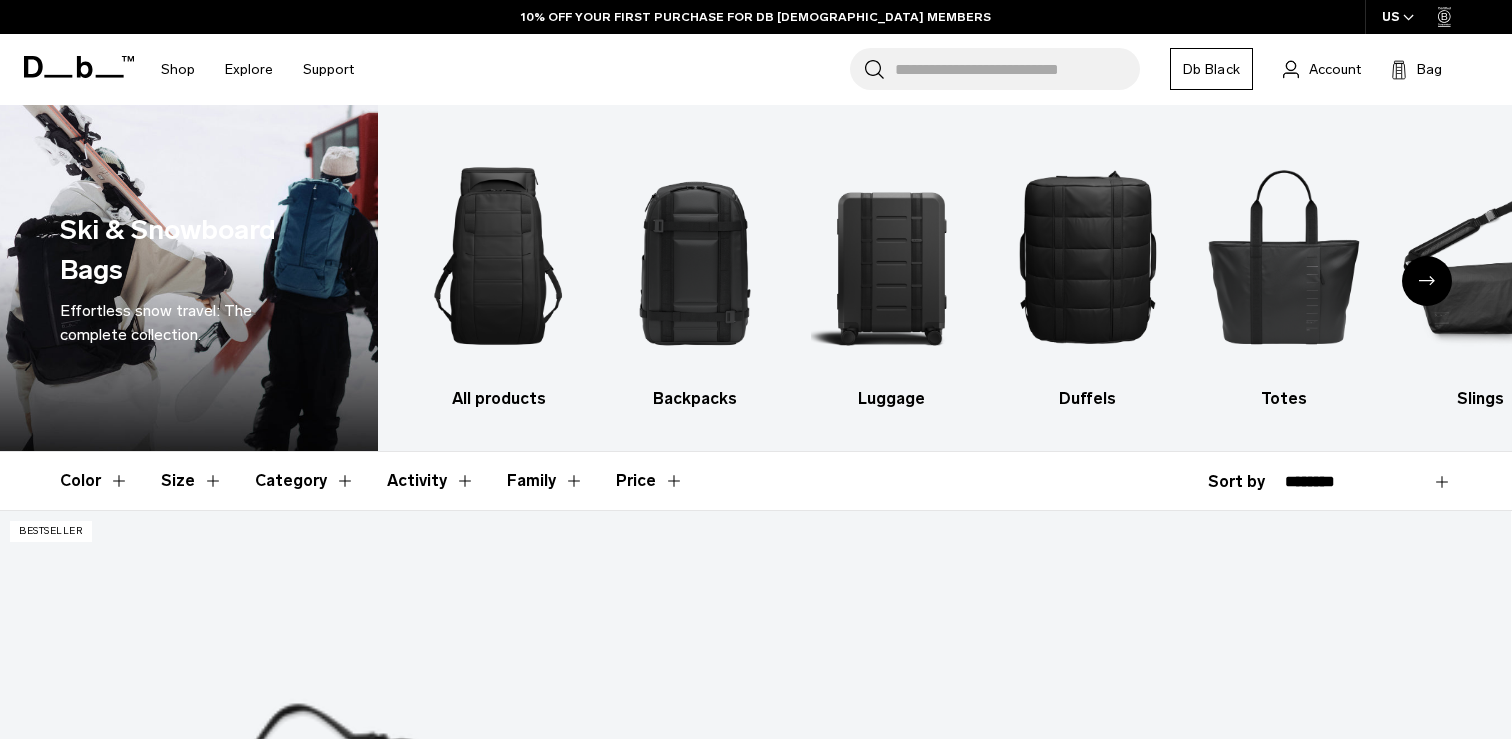 scroll, scrollTop: 0, scrollLeft: 0, axis: both 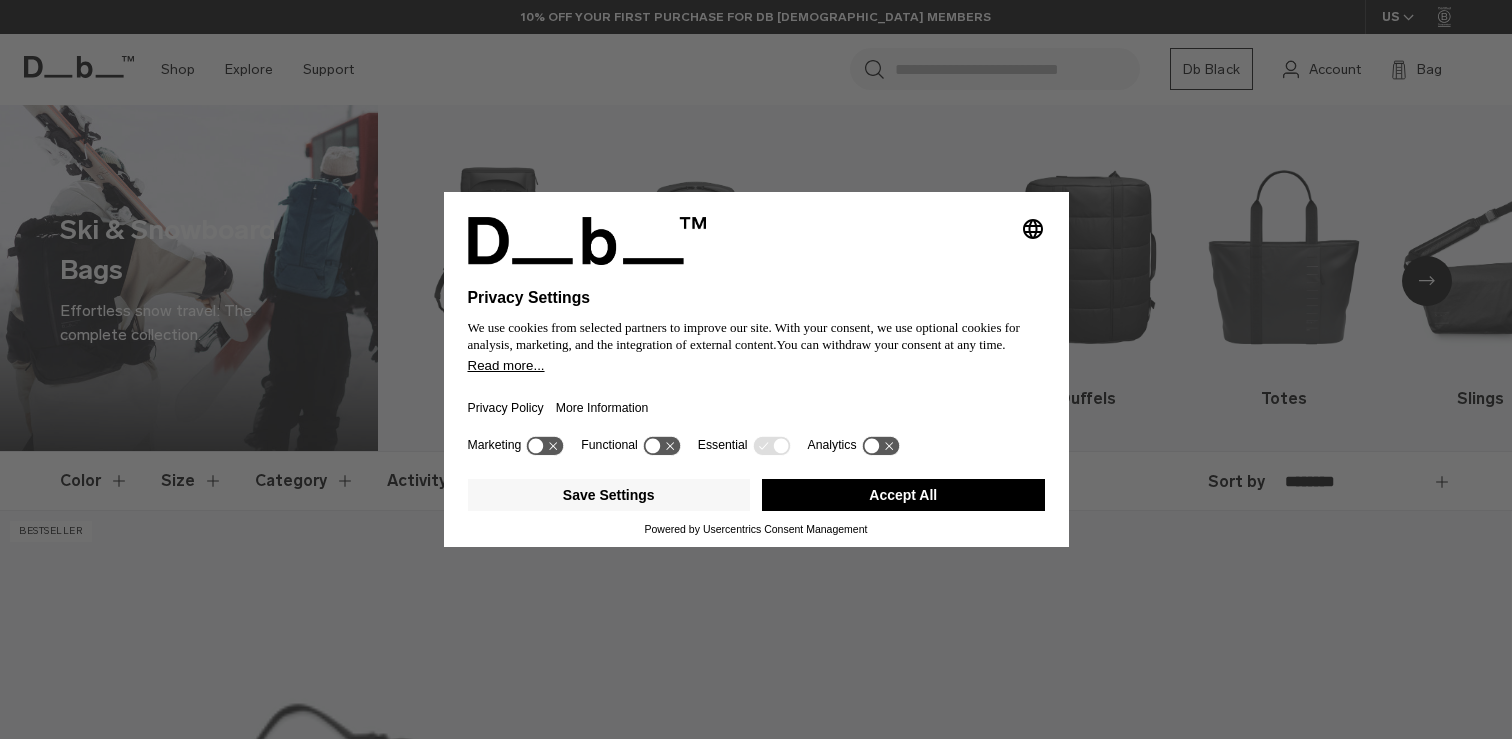click on "Accept All" at bounding box center (903, 495) 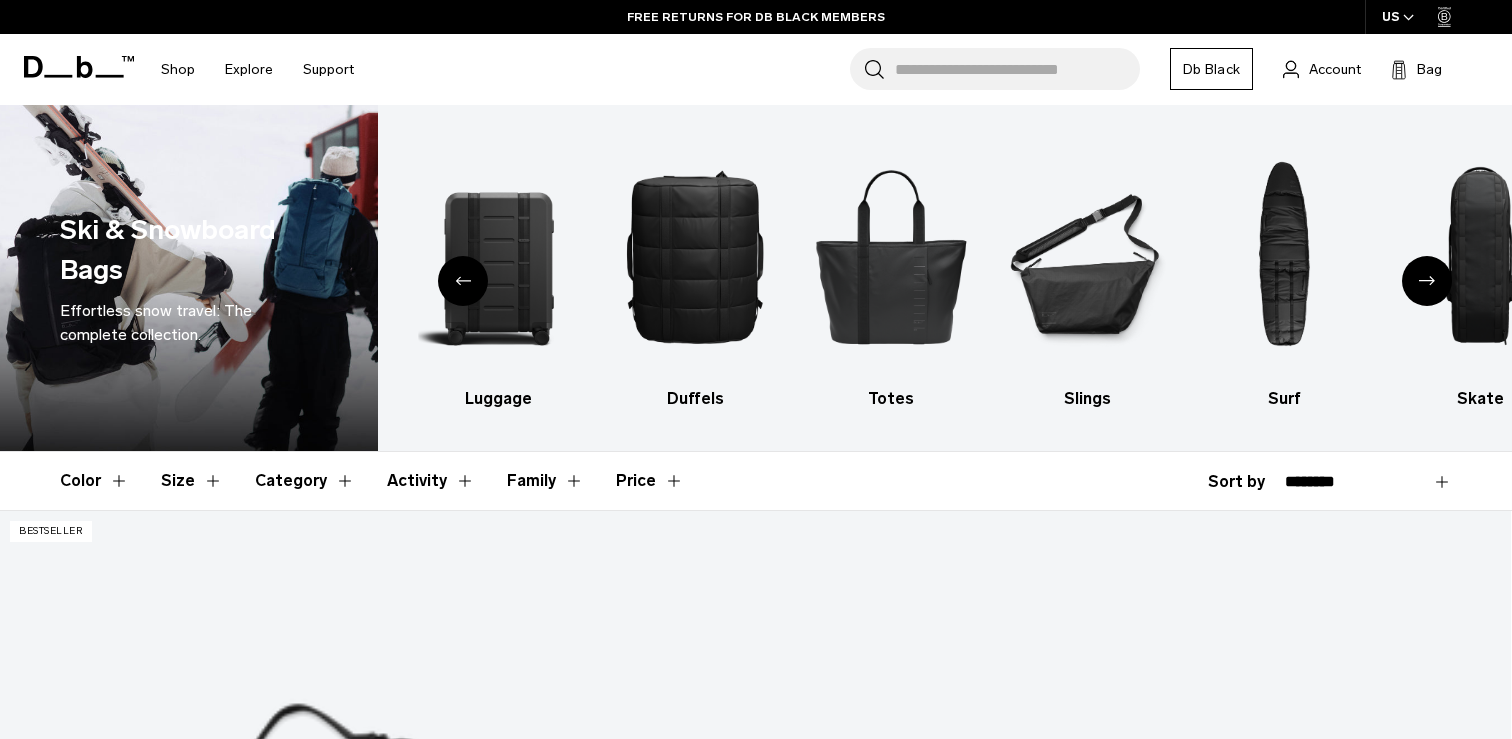 click 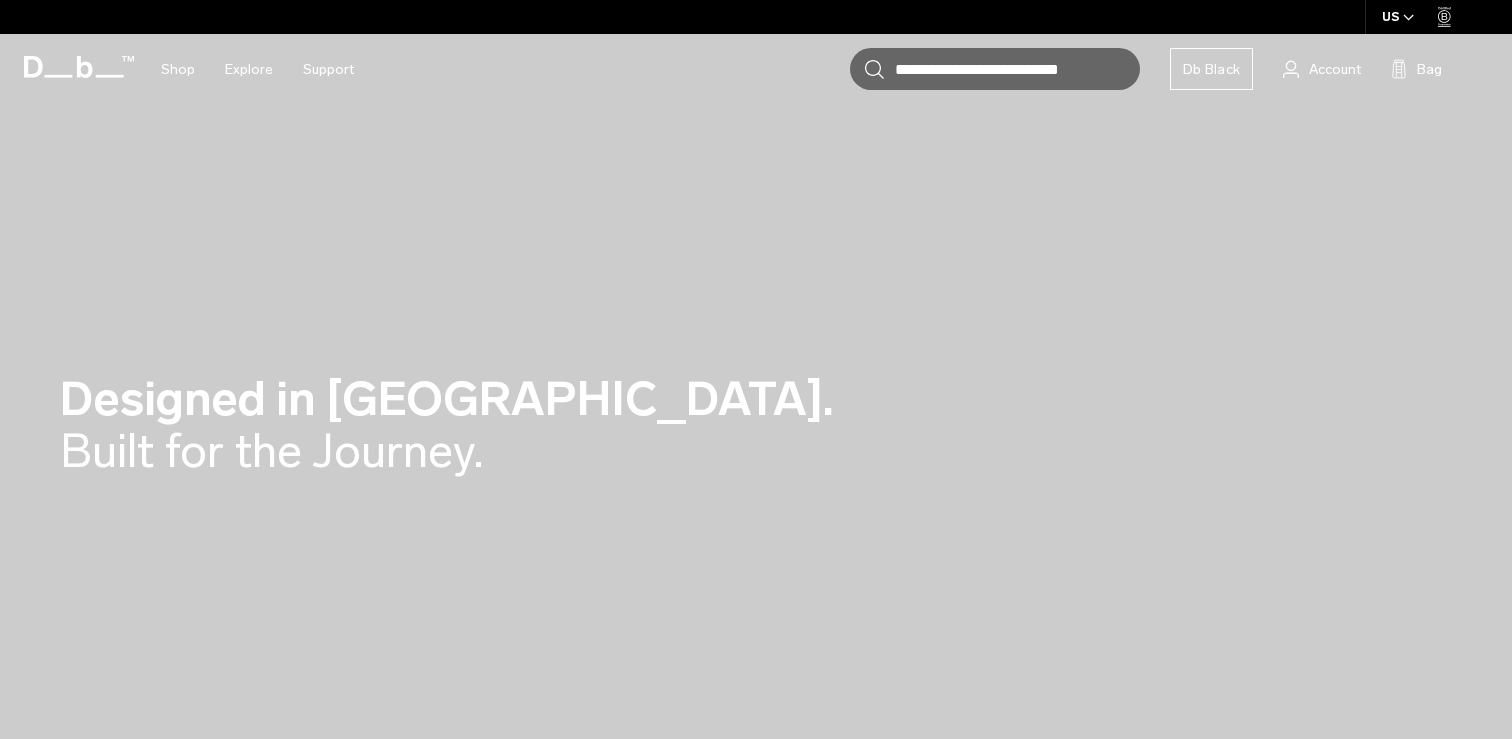 scroll, scrollTop: 0, scrollLeft: 0, axis: both 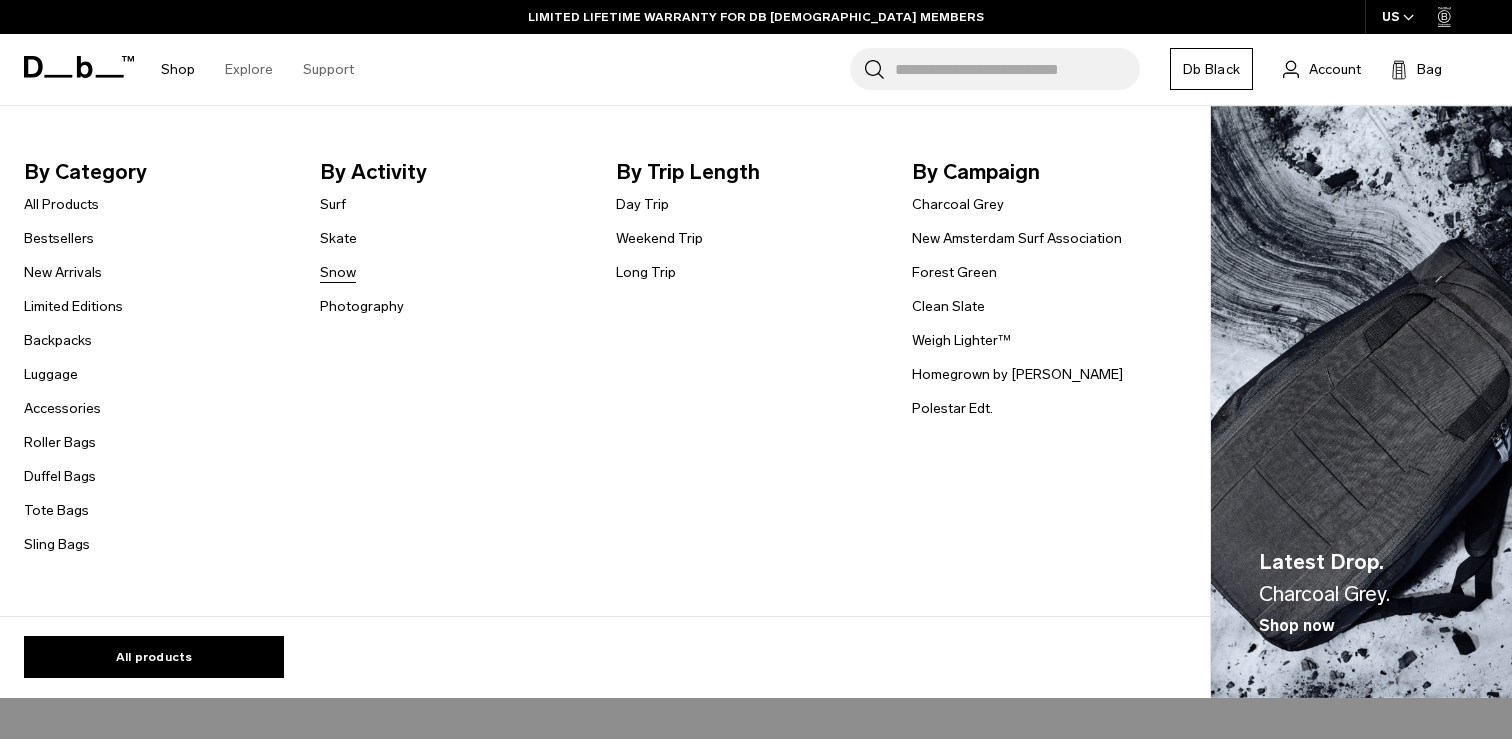 click on "Snow" at bounding box center [338, 272] 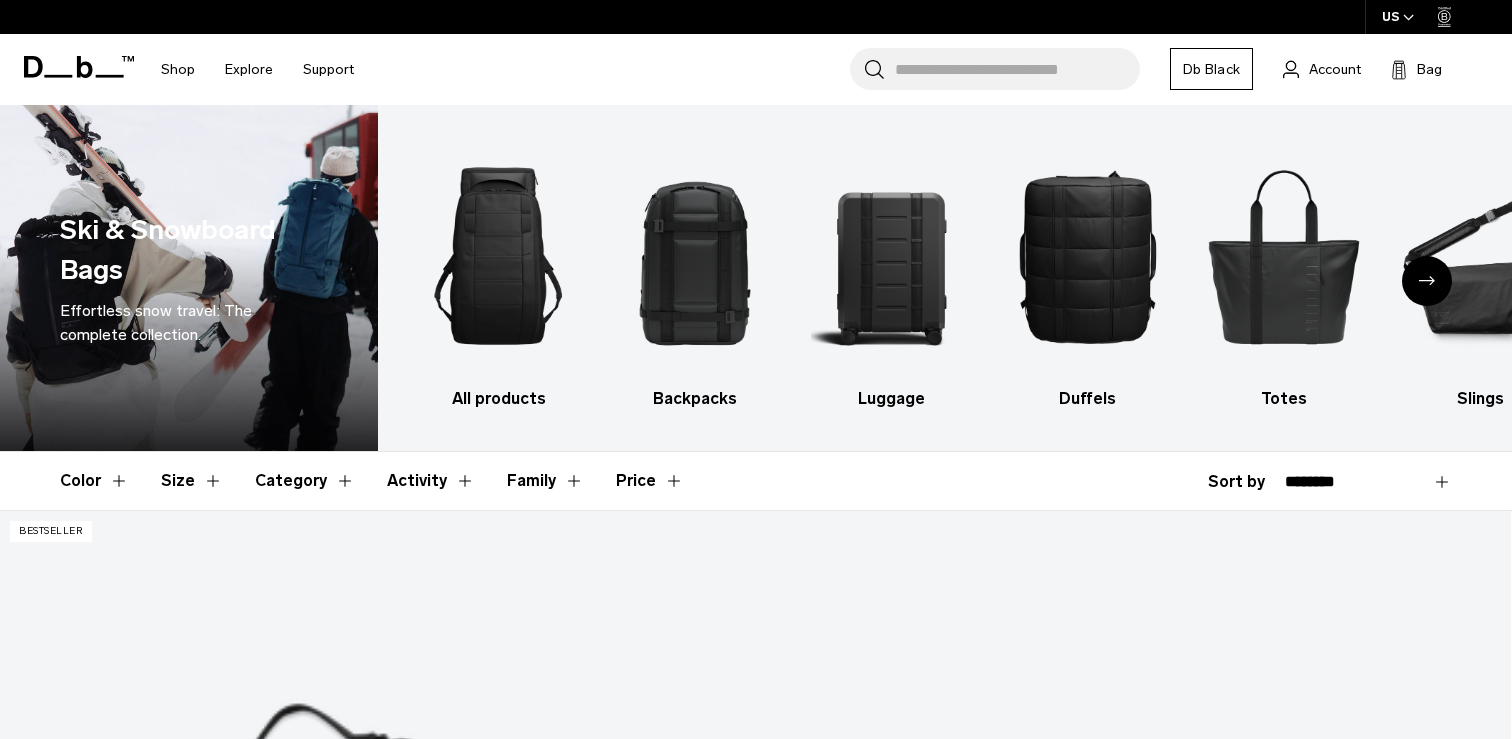 scroll, scrollTop: 154, scrollLeft: 0, axis: vertical 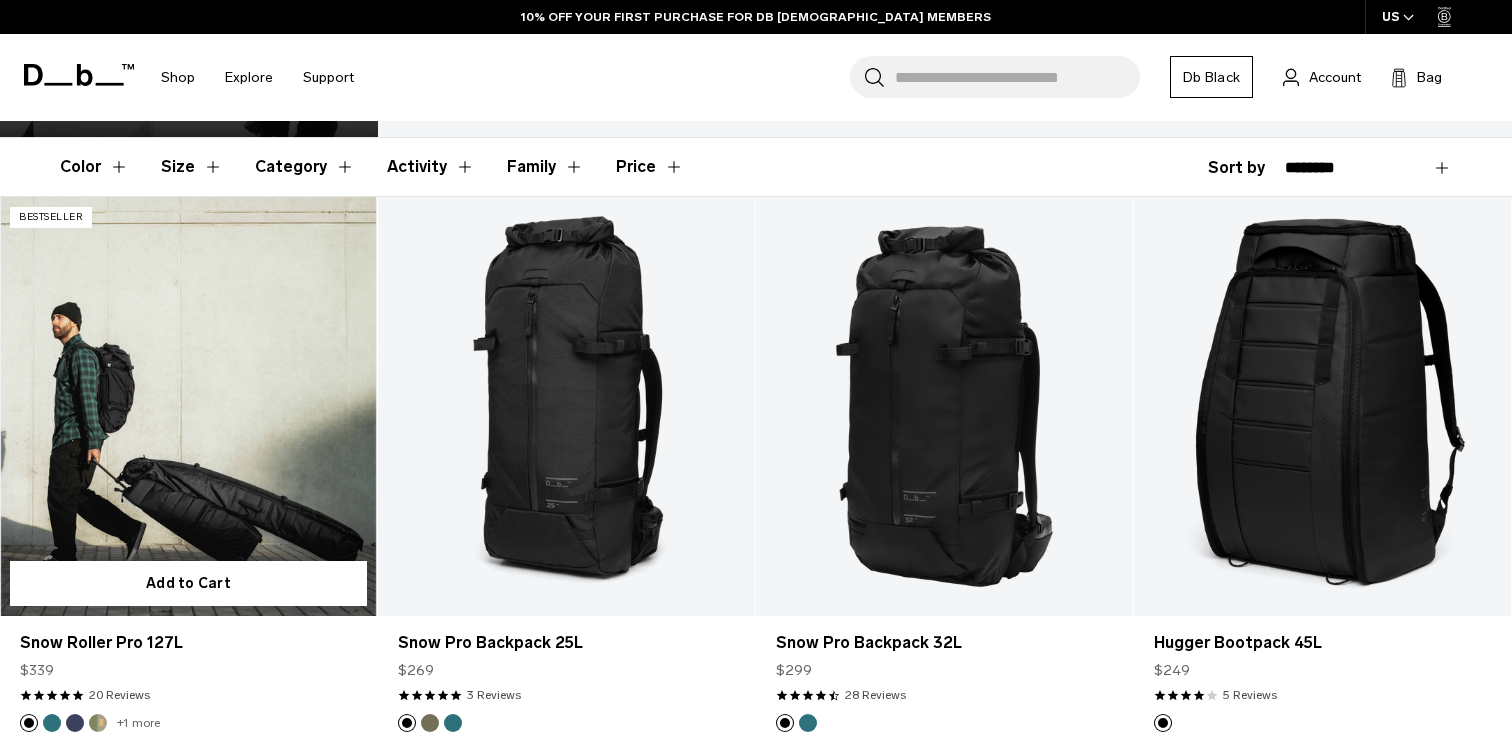 click at bounding box center (188, 406) 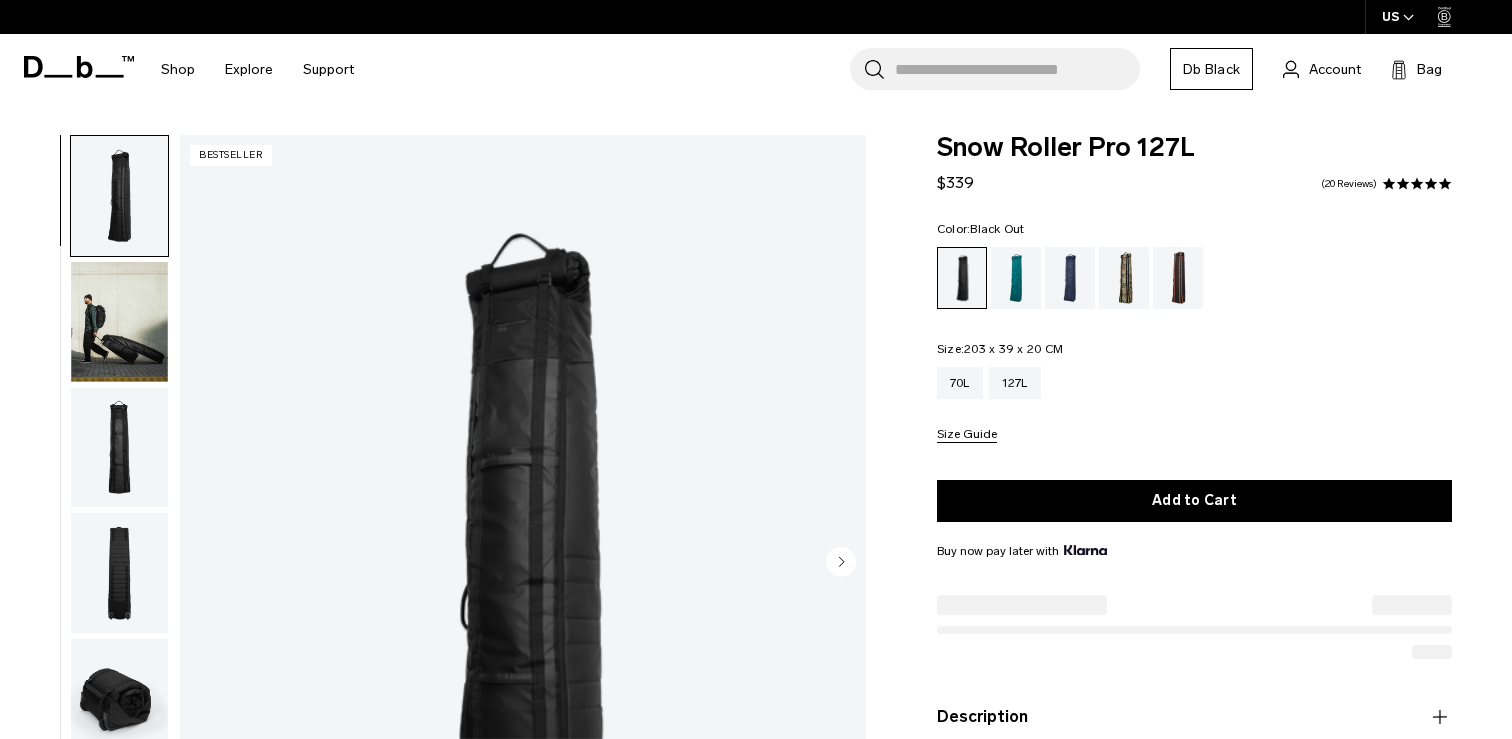 scroll, scrollTop: 0, scrollLeft: 0, axis: both 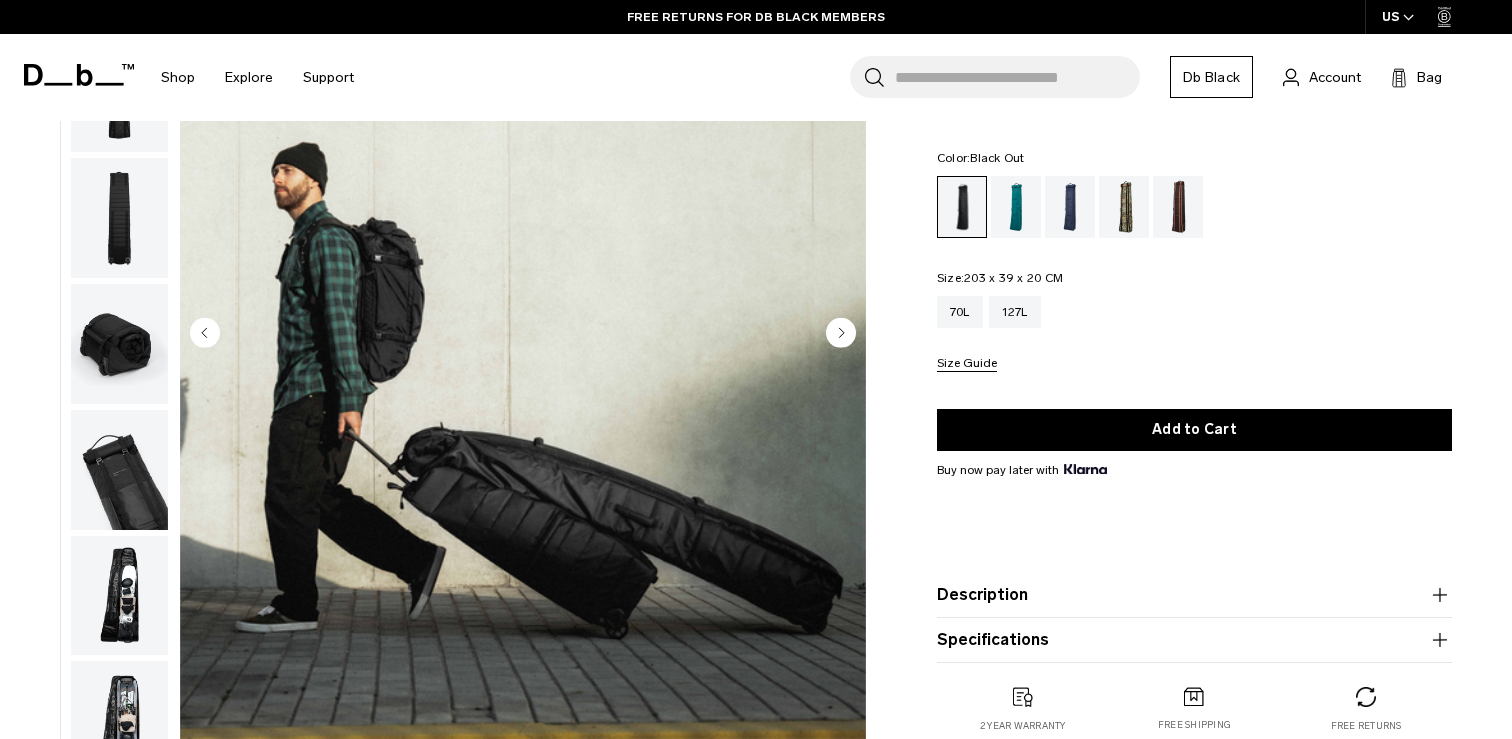 click 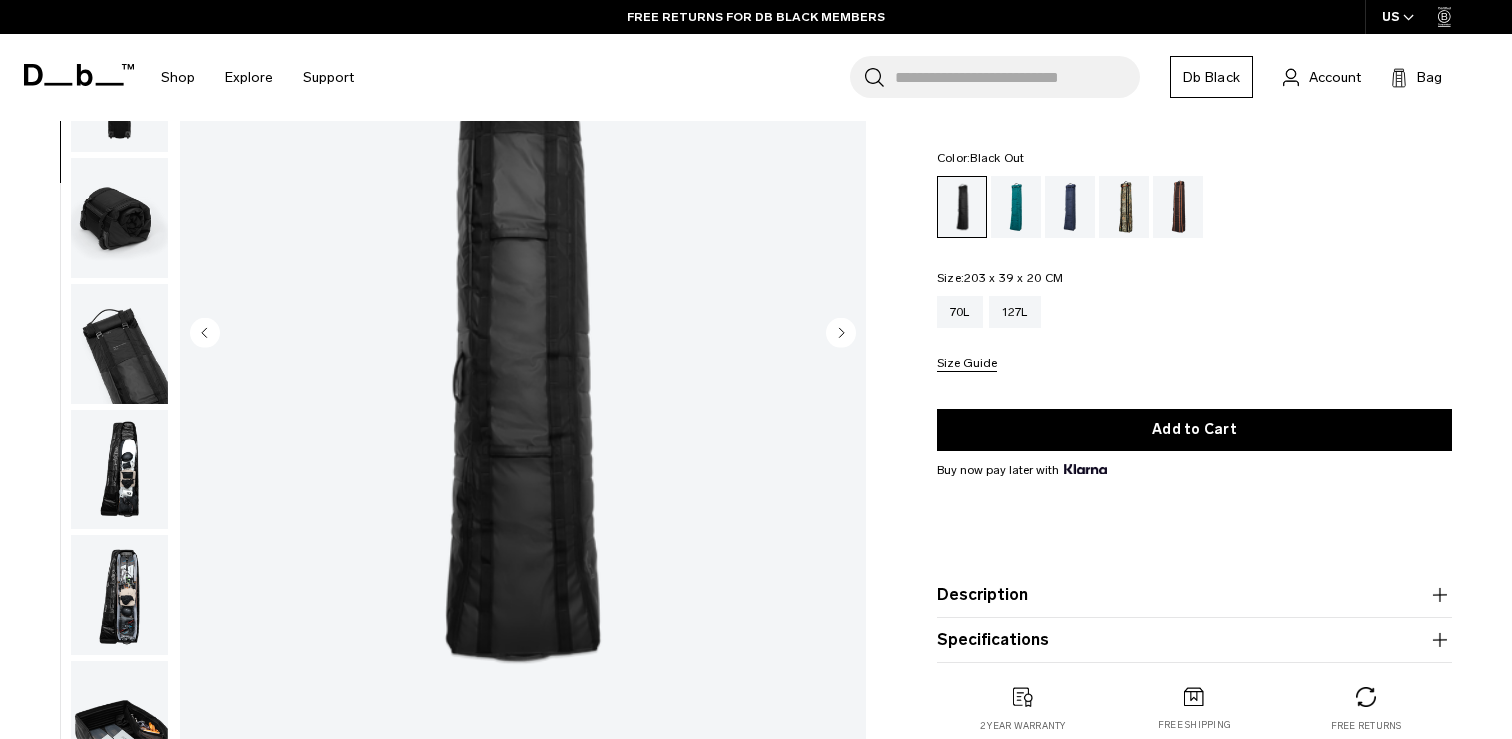 click 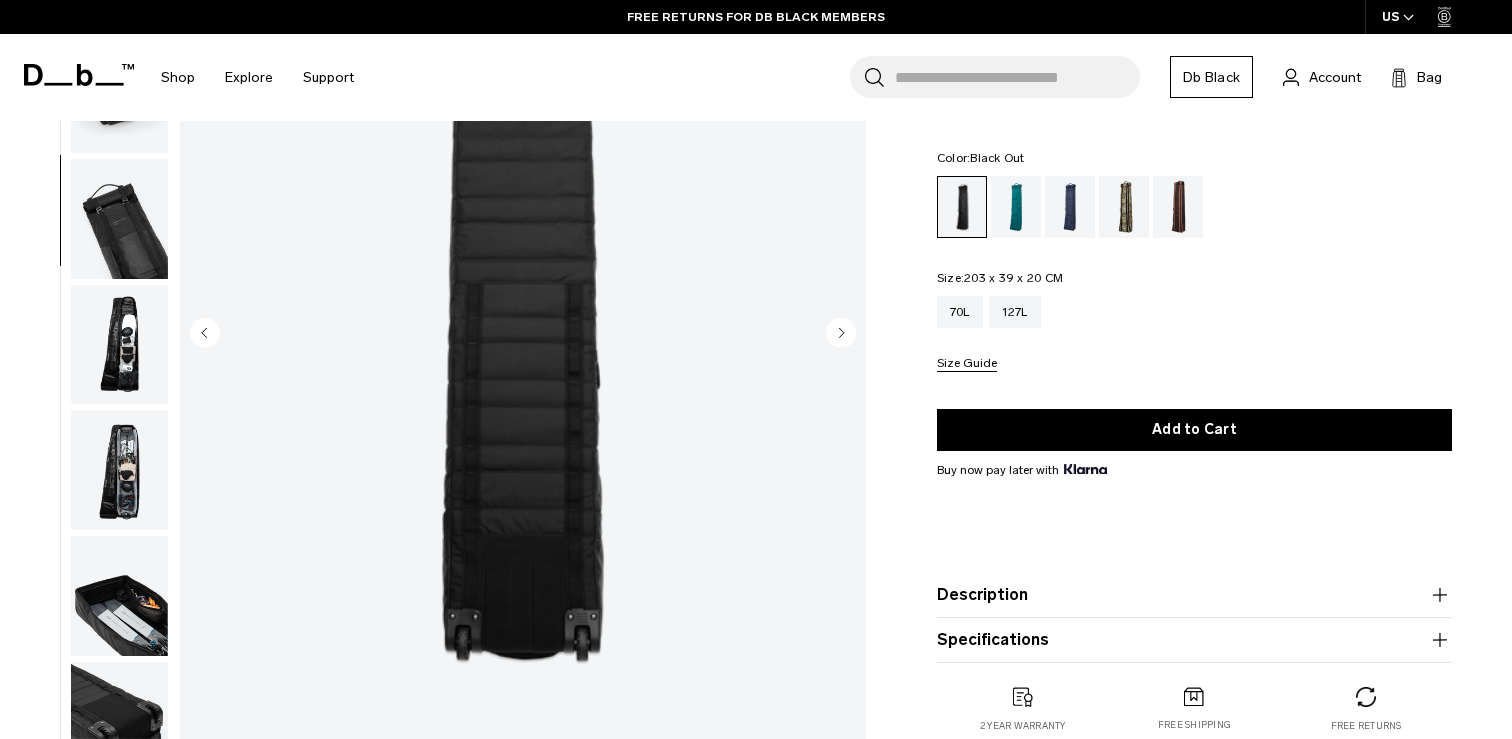 click 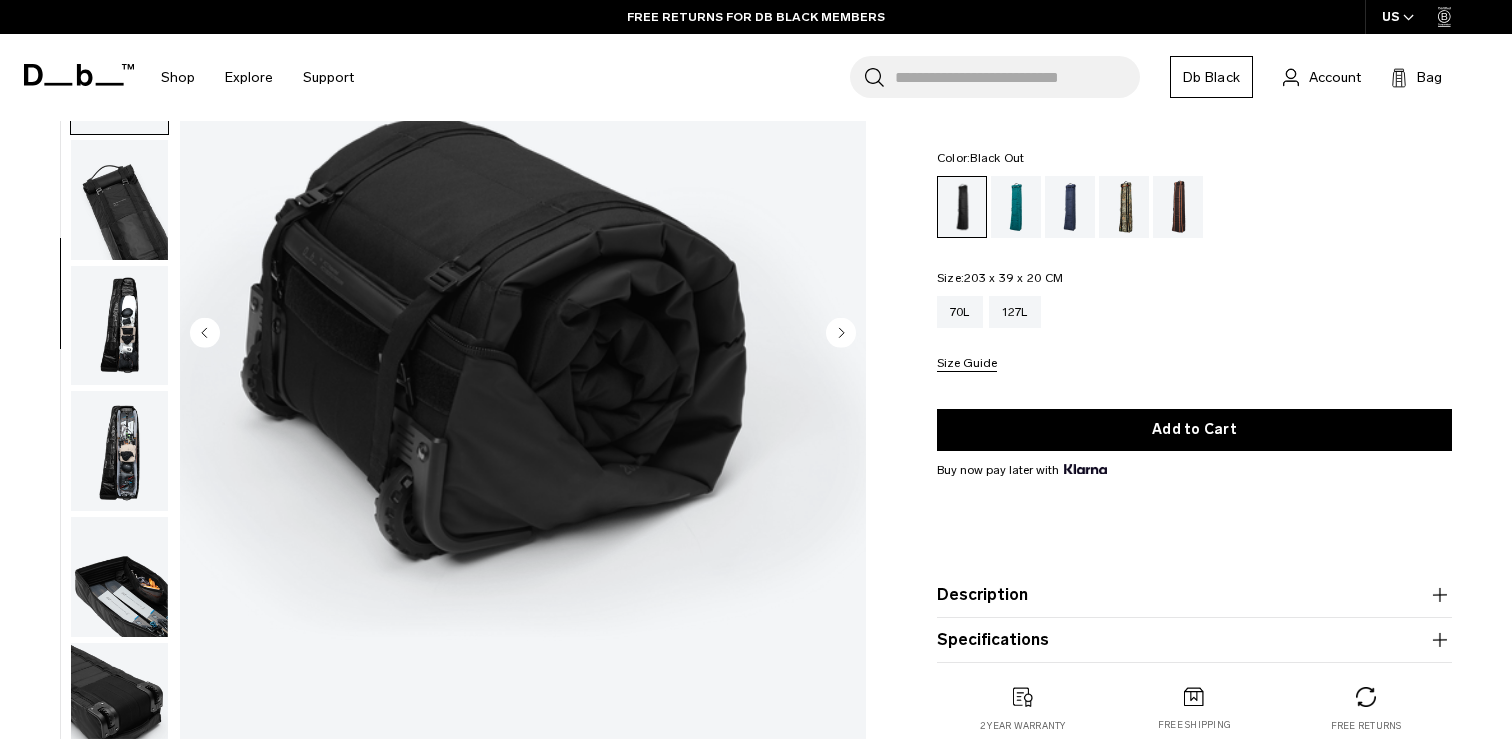 scroll, scrollTop: 397, scrollLeft: 0, axis: vertical 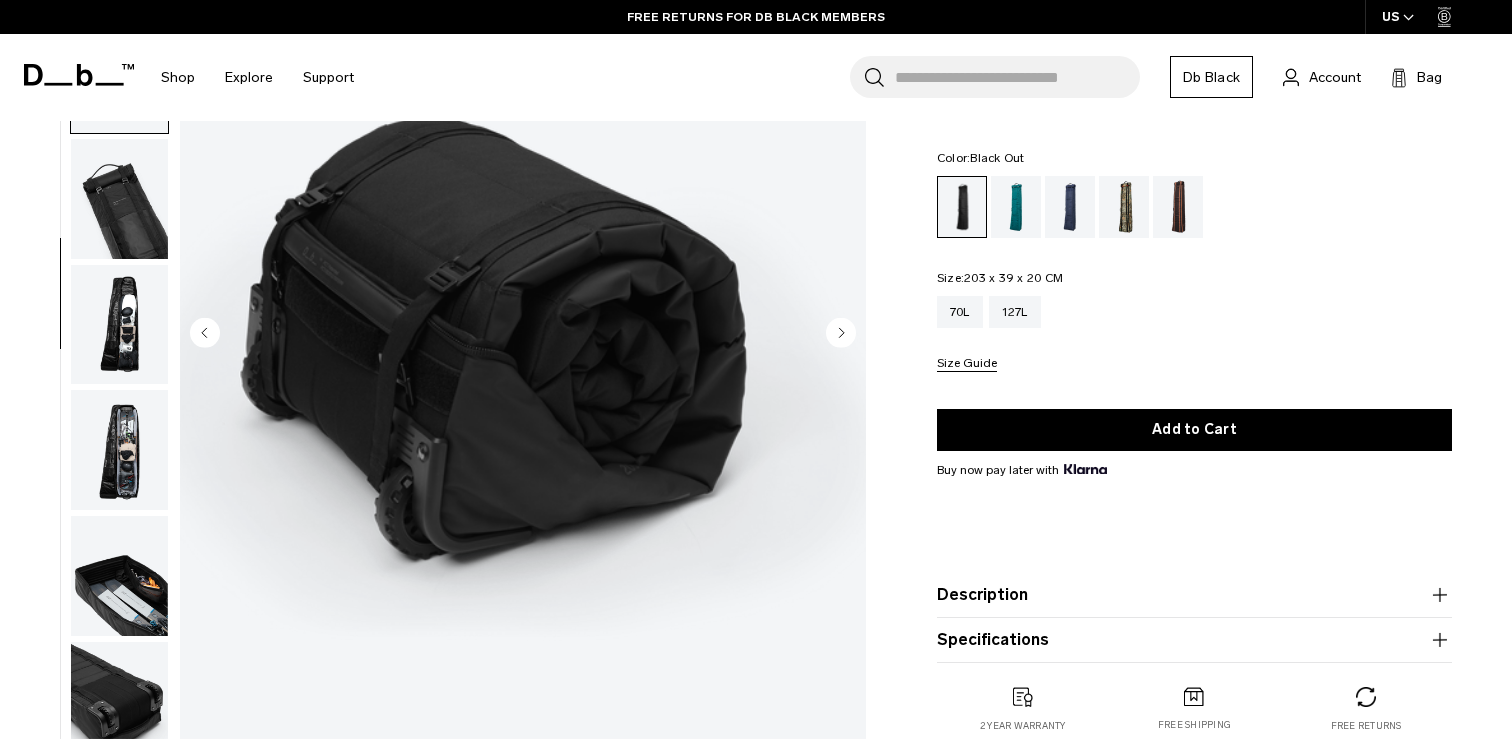 click 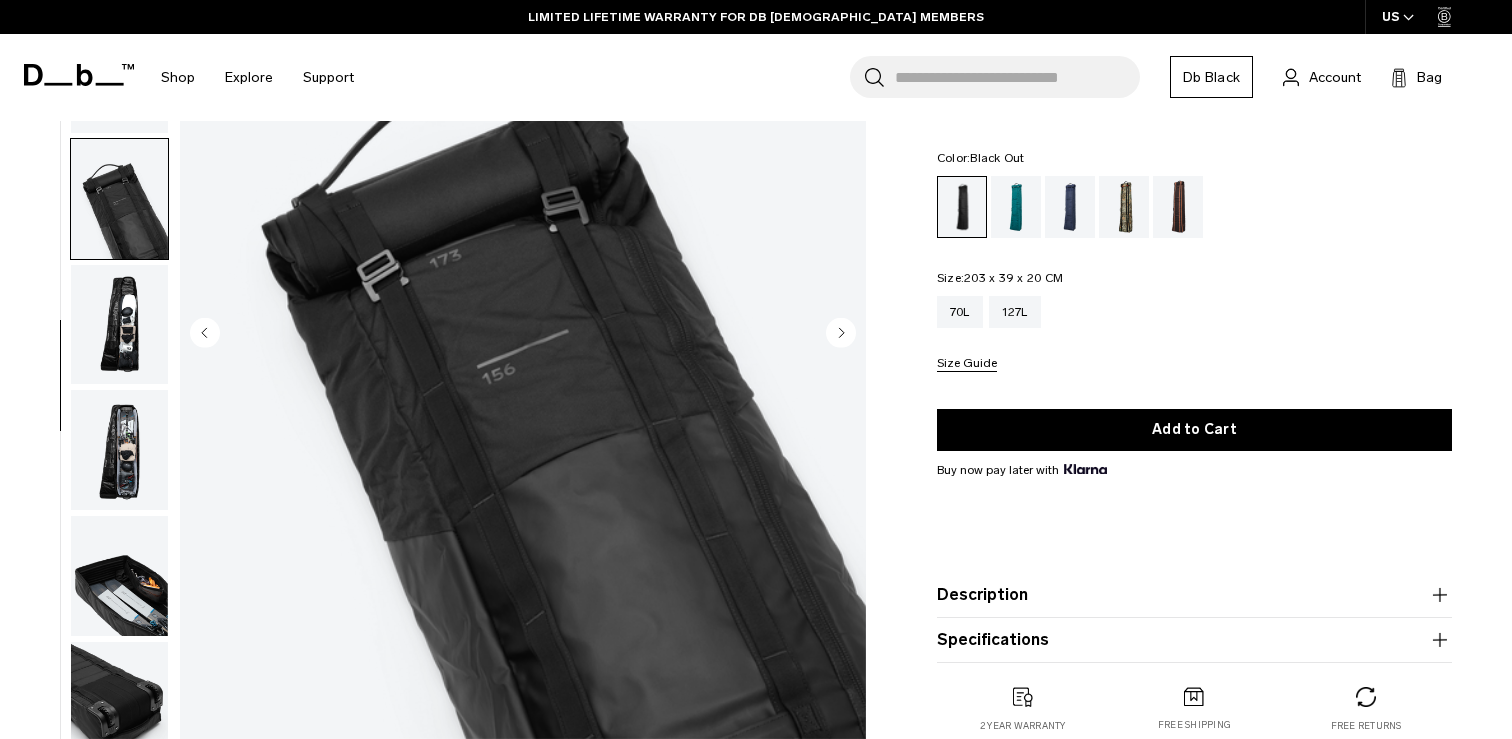 click 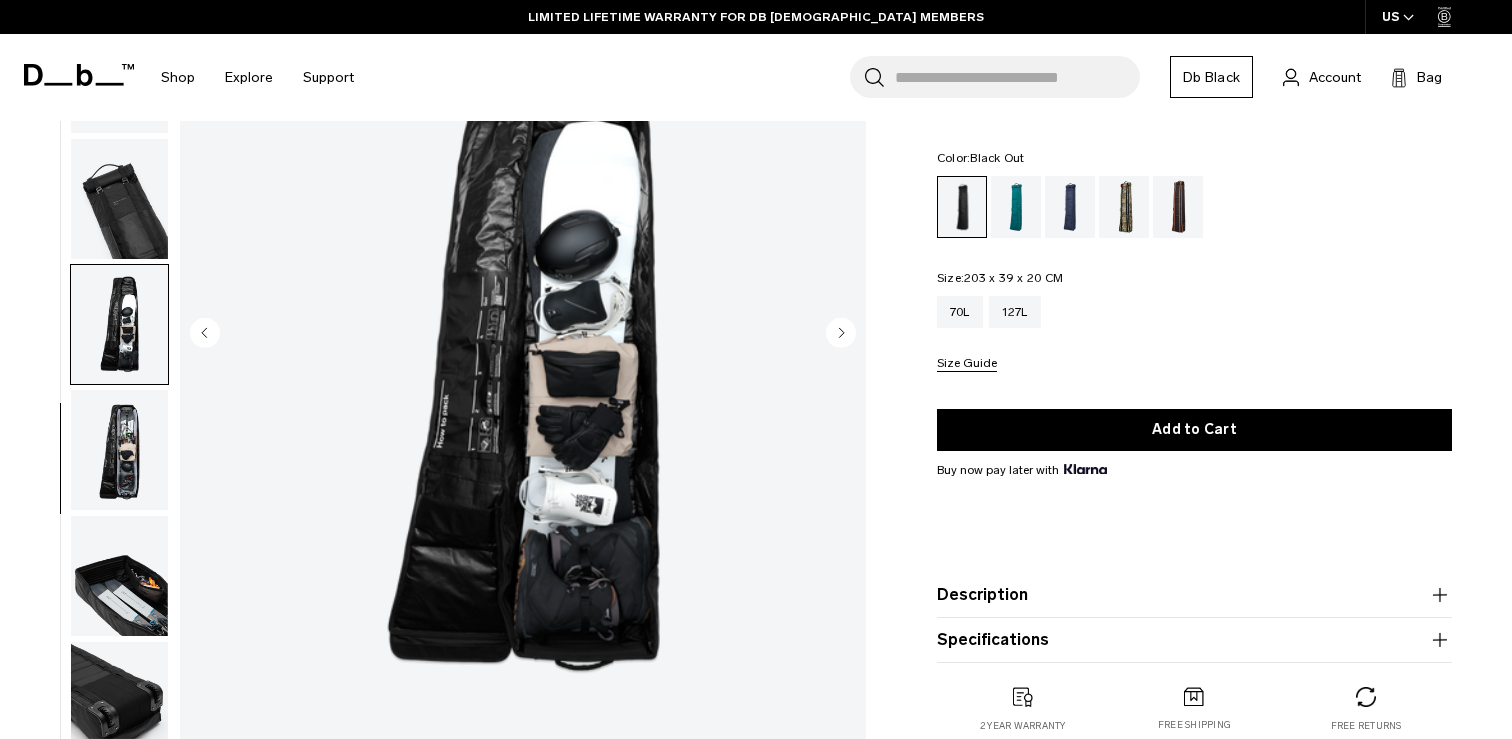 click 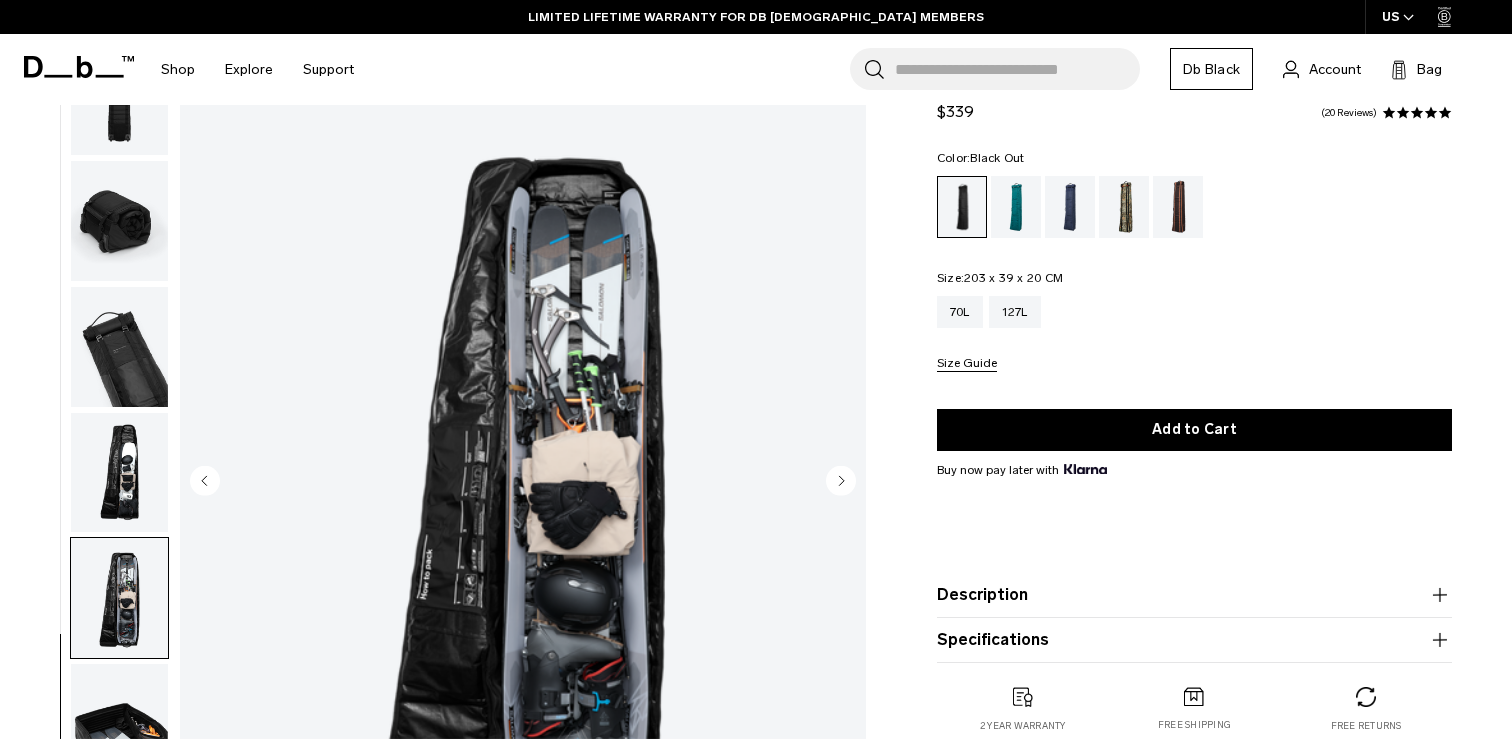 scroll, scrollTop: 85, scrollLeft: 0, axis: vertical 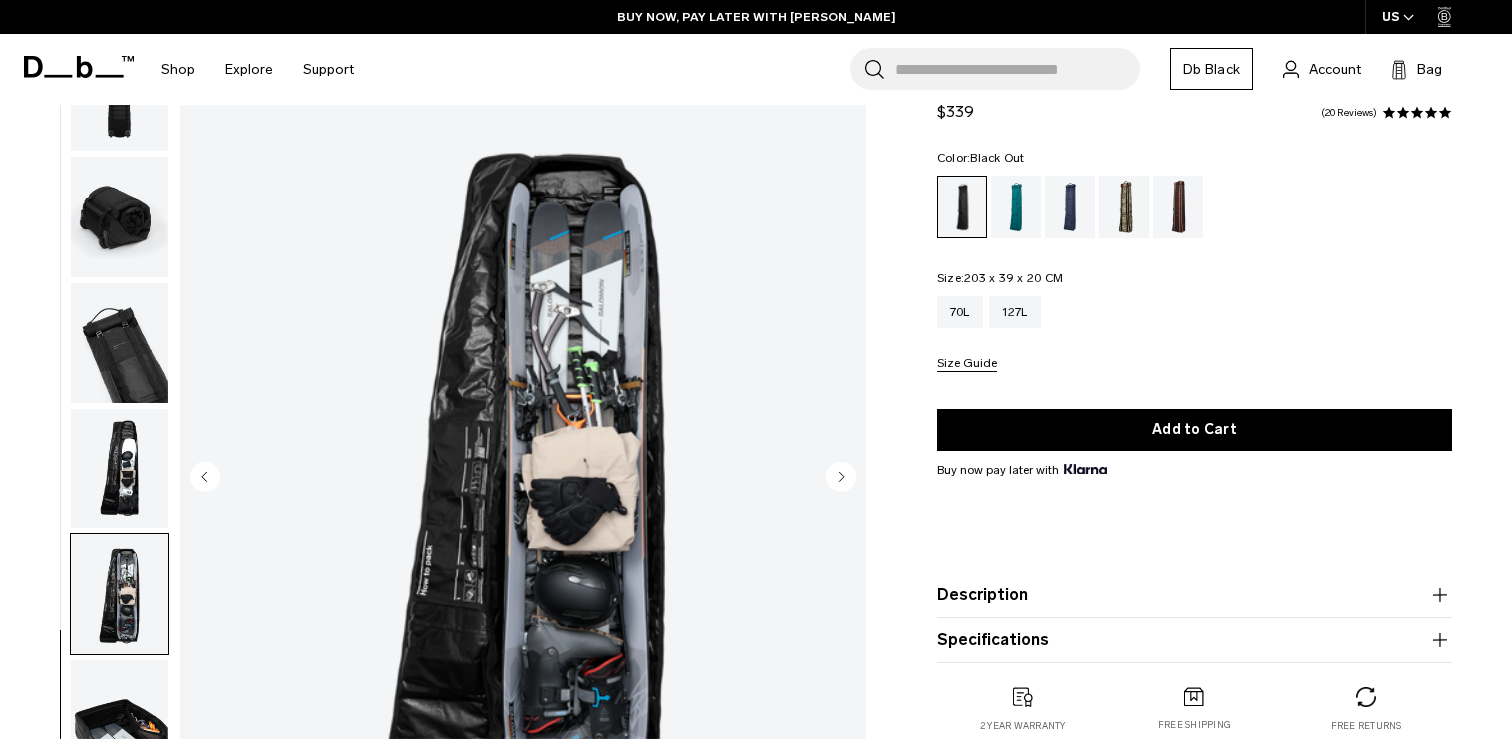 click 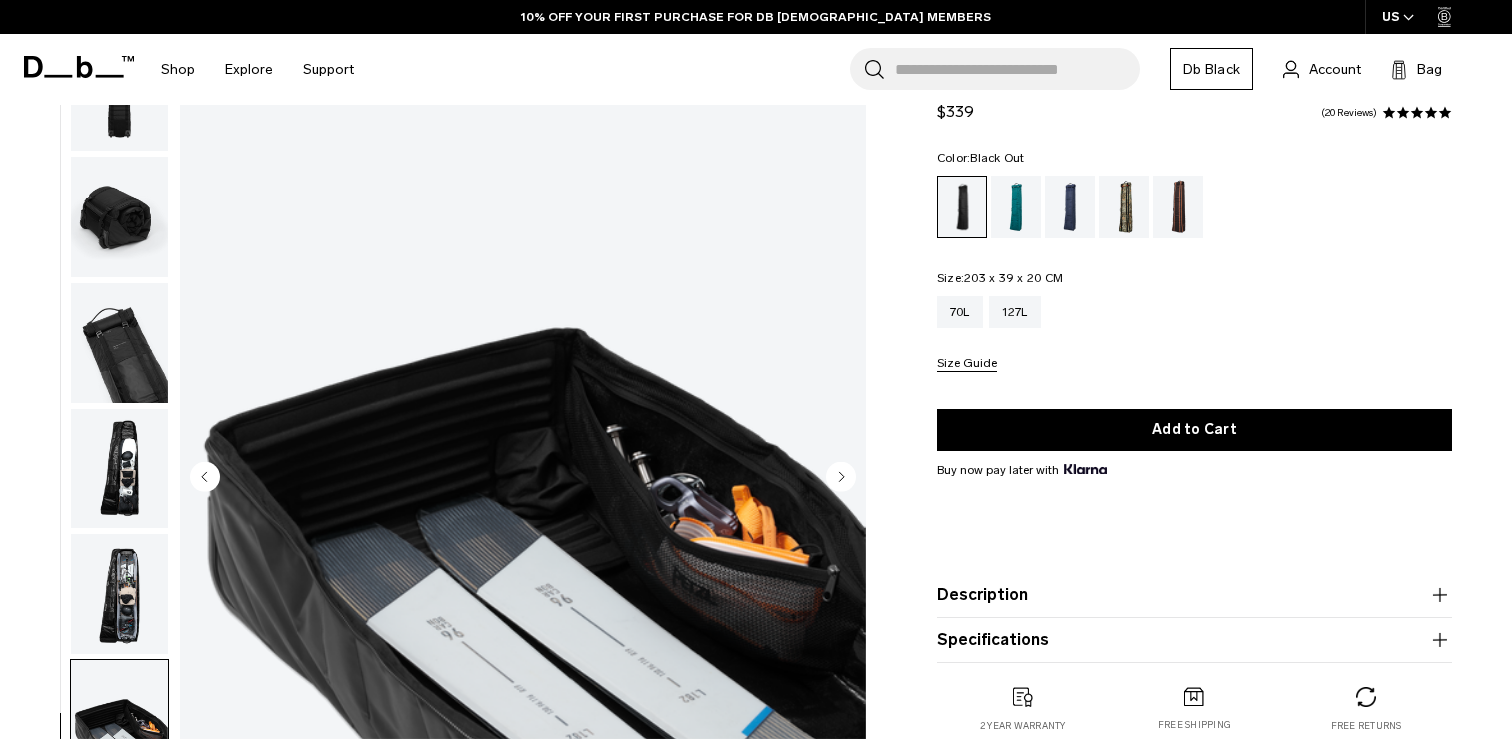 click 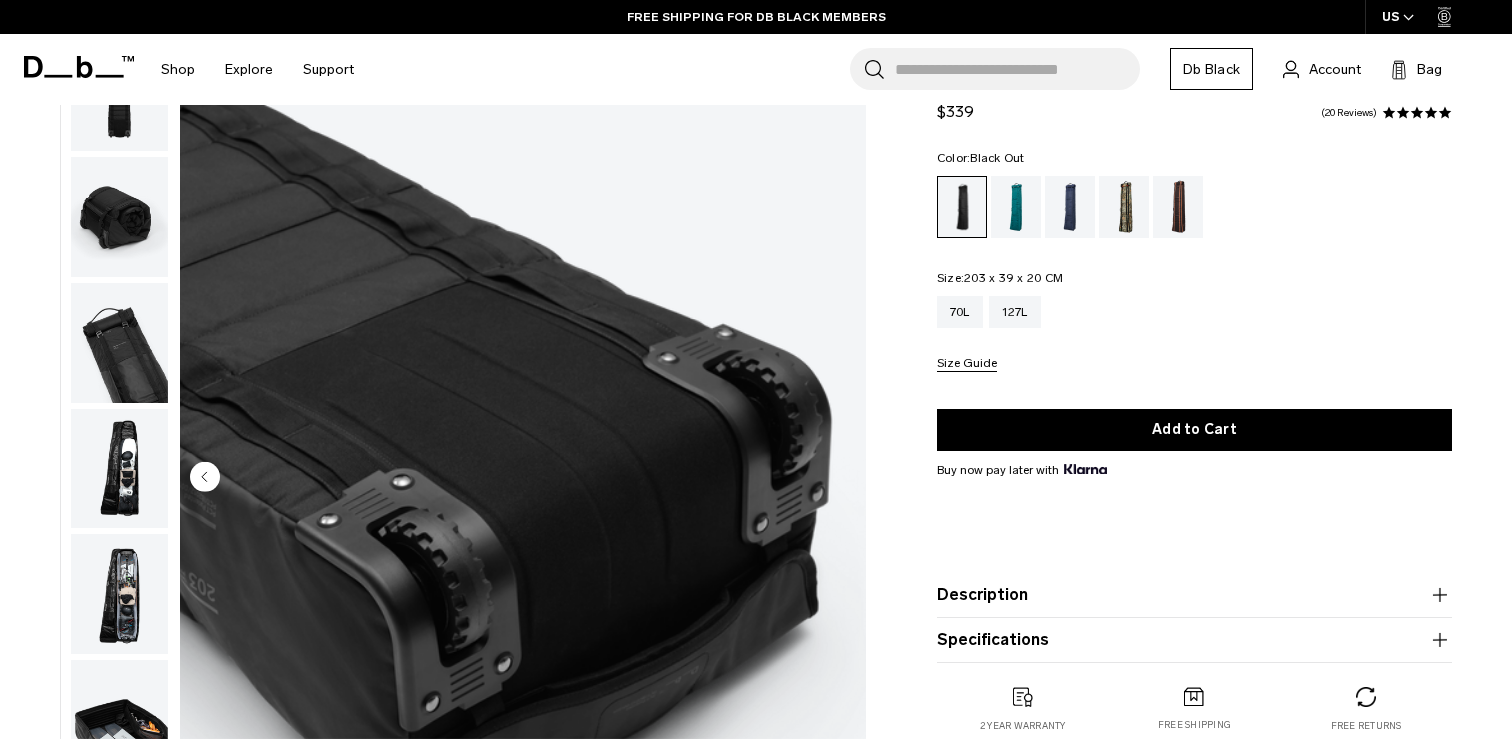 click at bounding box center [523, 478] 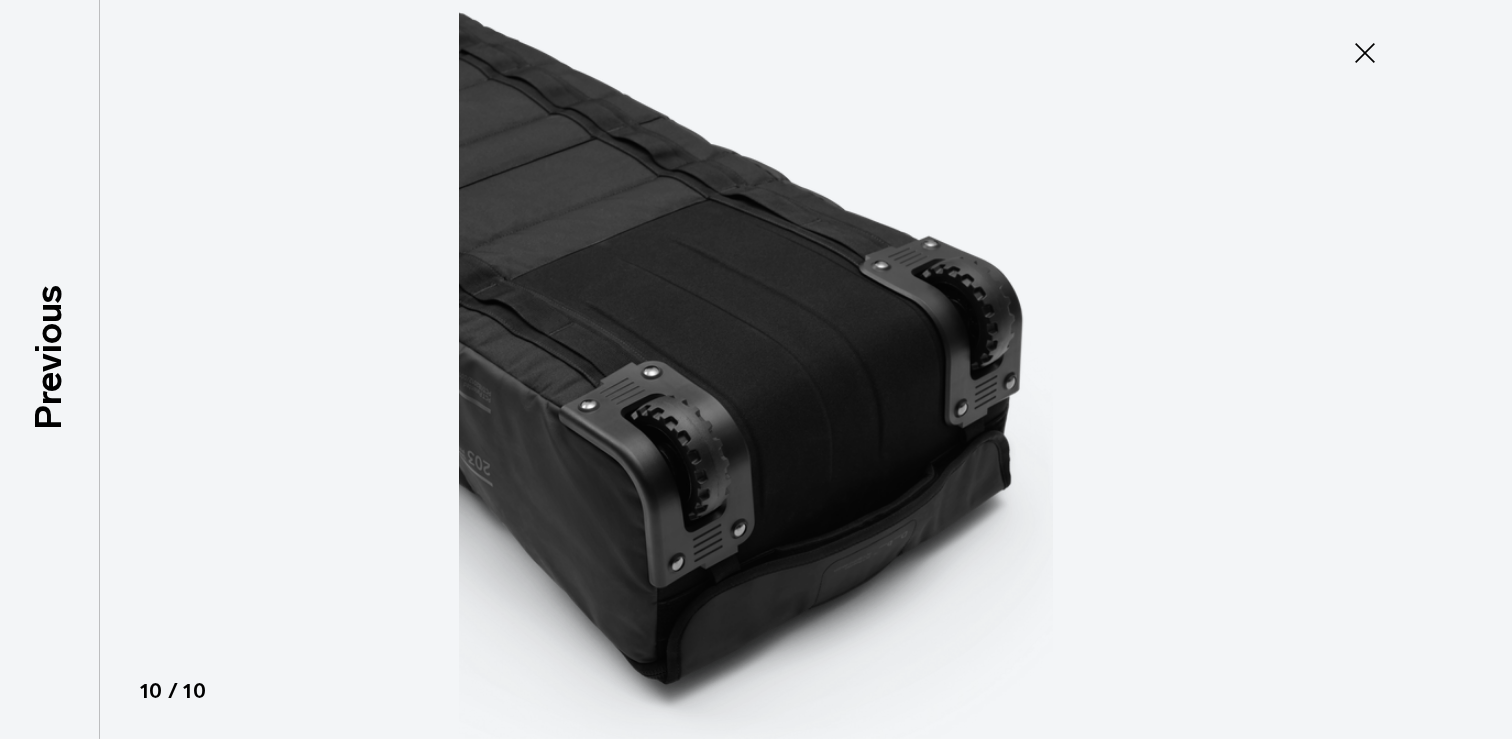 click at bounding box center [756, 369] 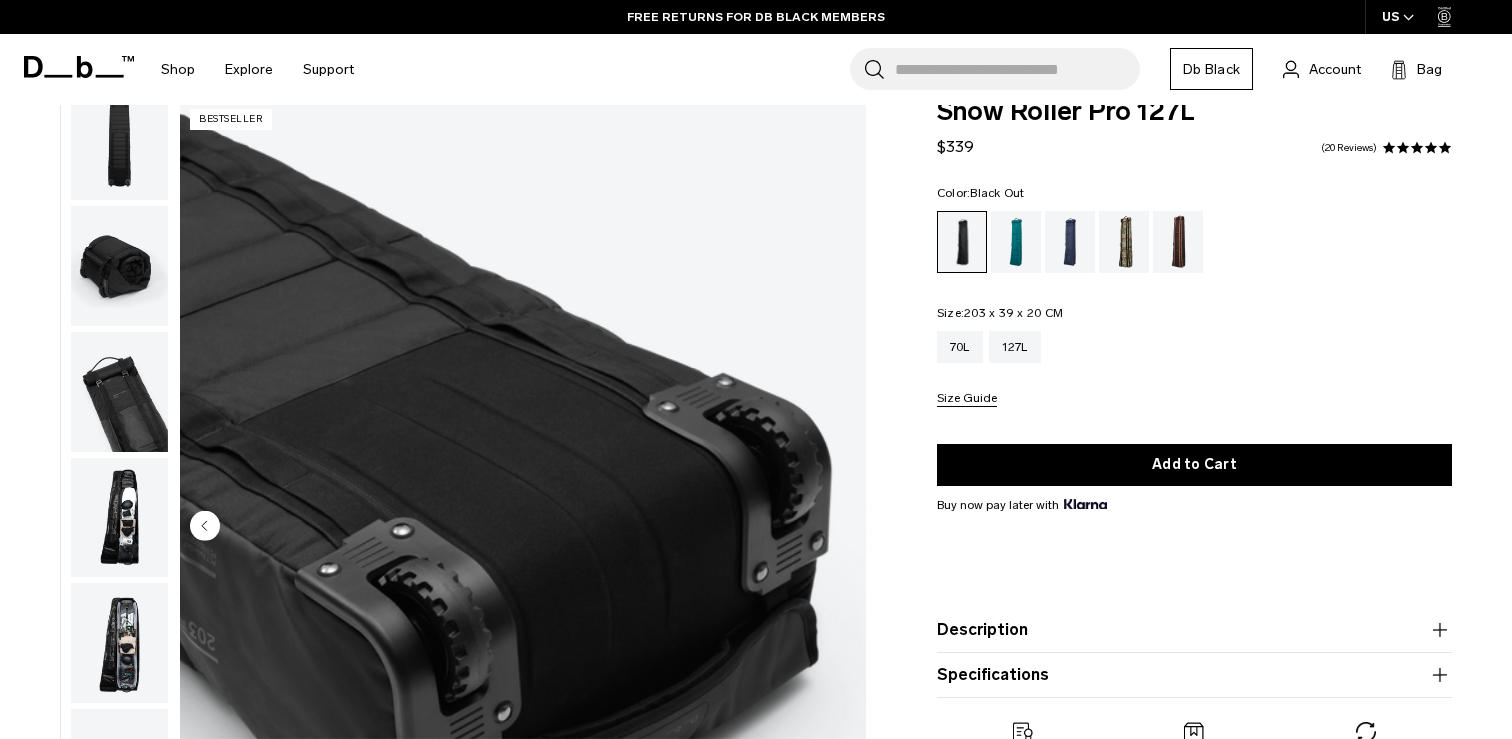scroll, scrollTop: 32, scrollLeft: 0, axis: vertical 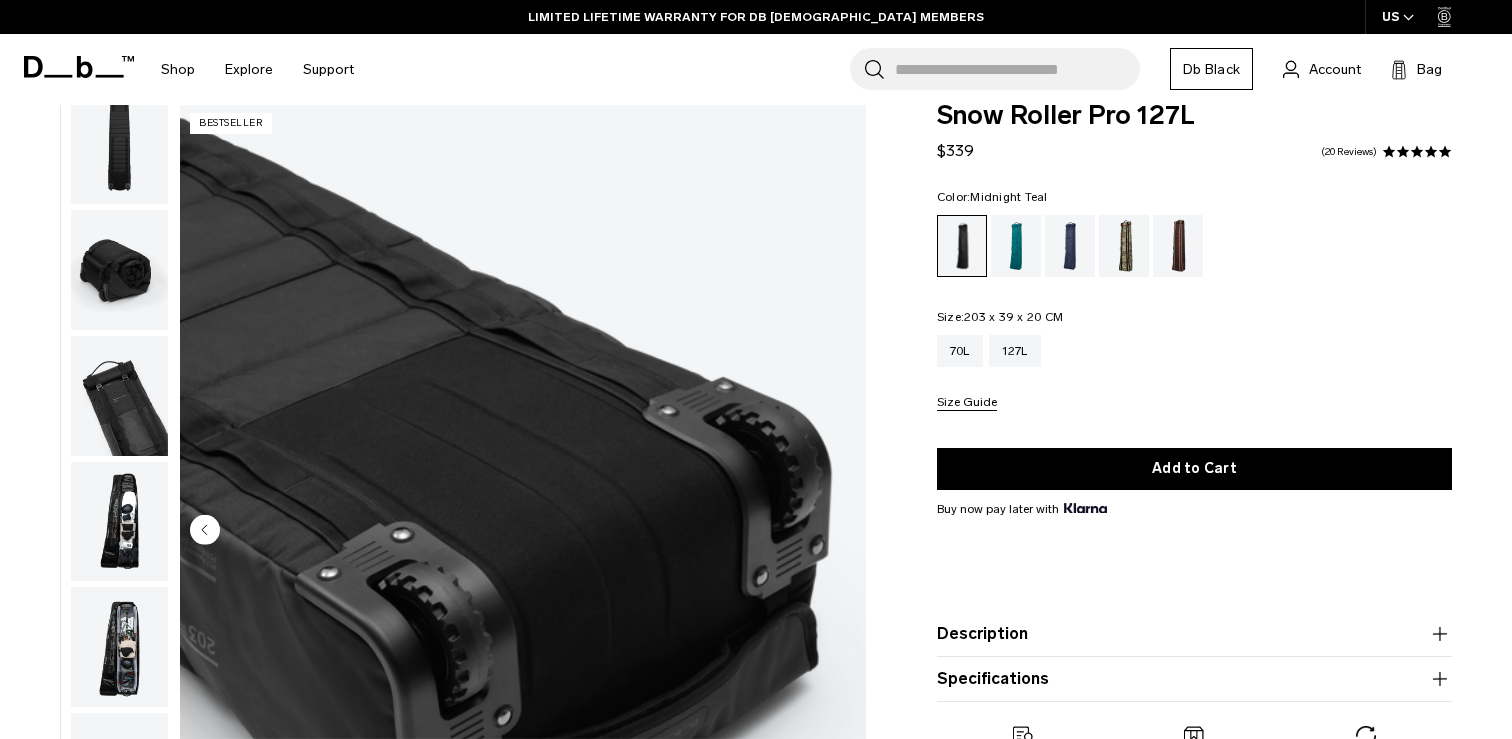 click at bounding box center (1016, 246) 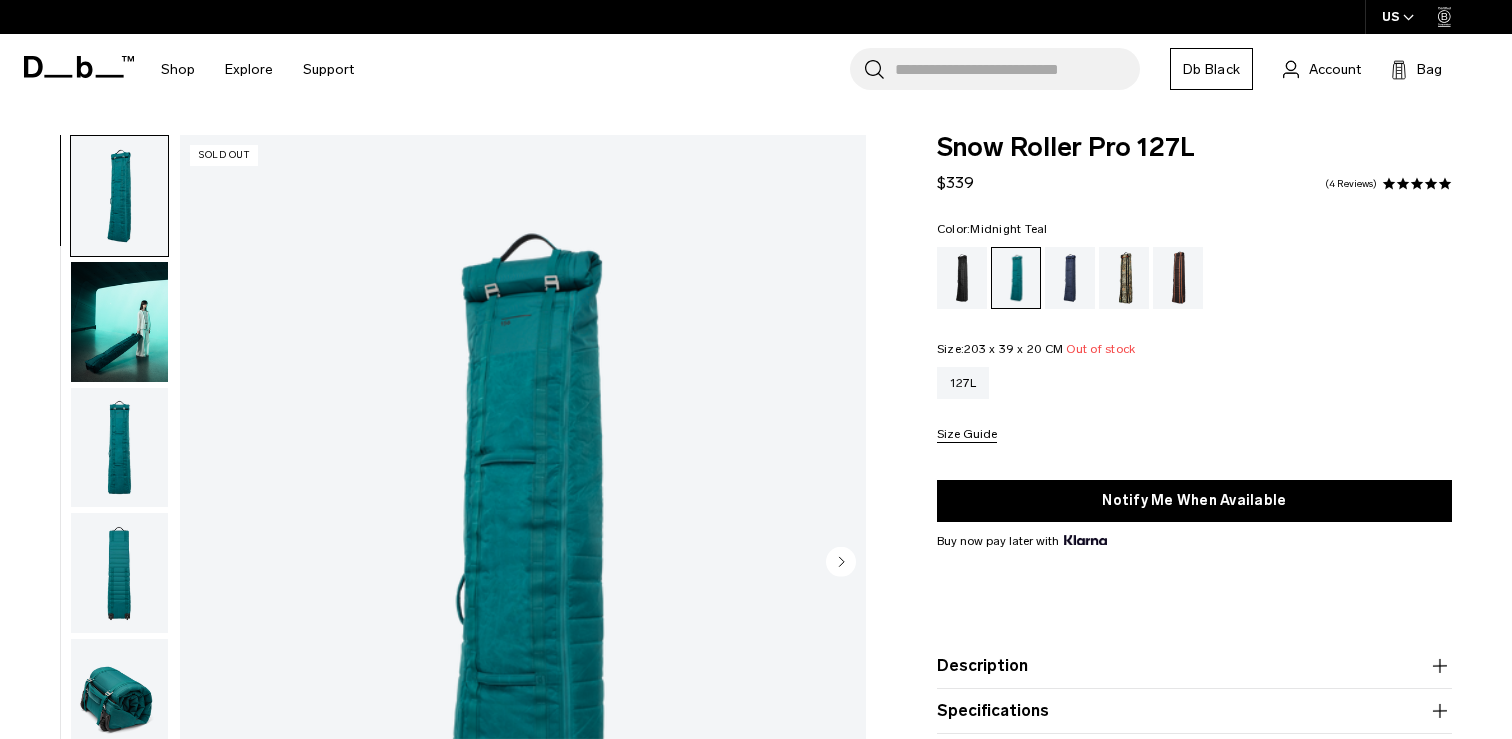 scroll, scrollTop: 0, scrollLeft: 0, axis: both 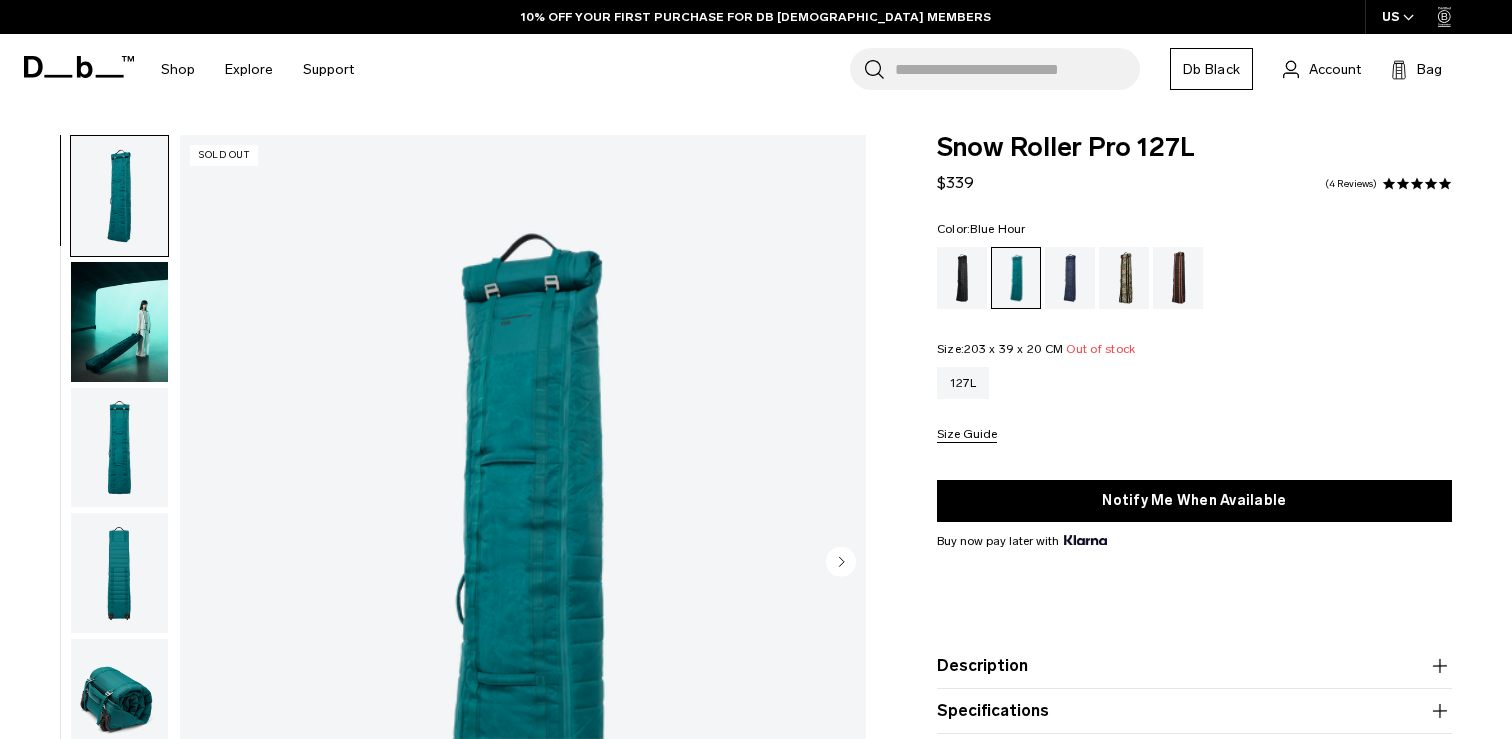 click at bounding box center (1070, 278) 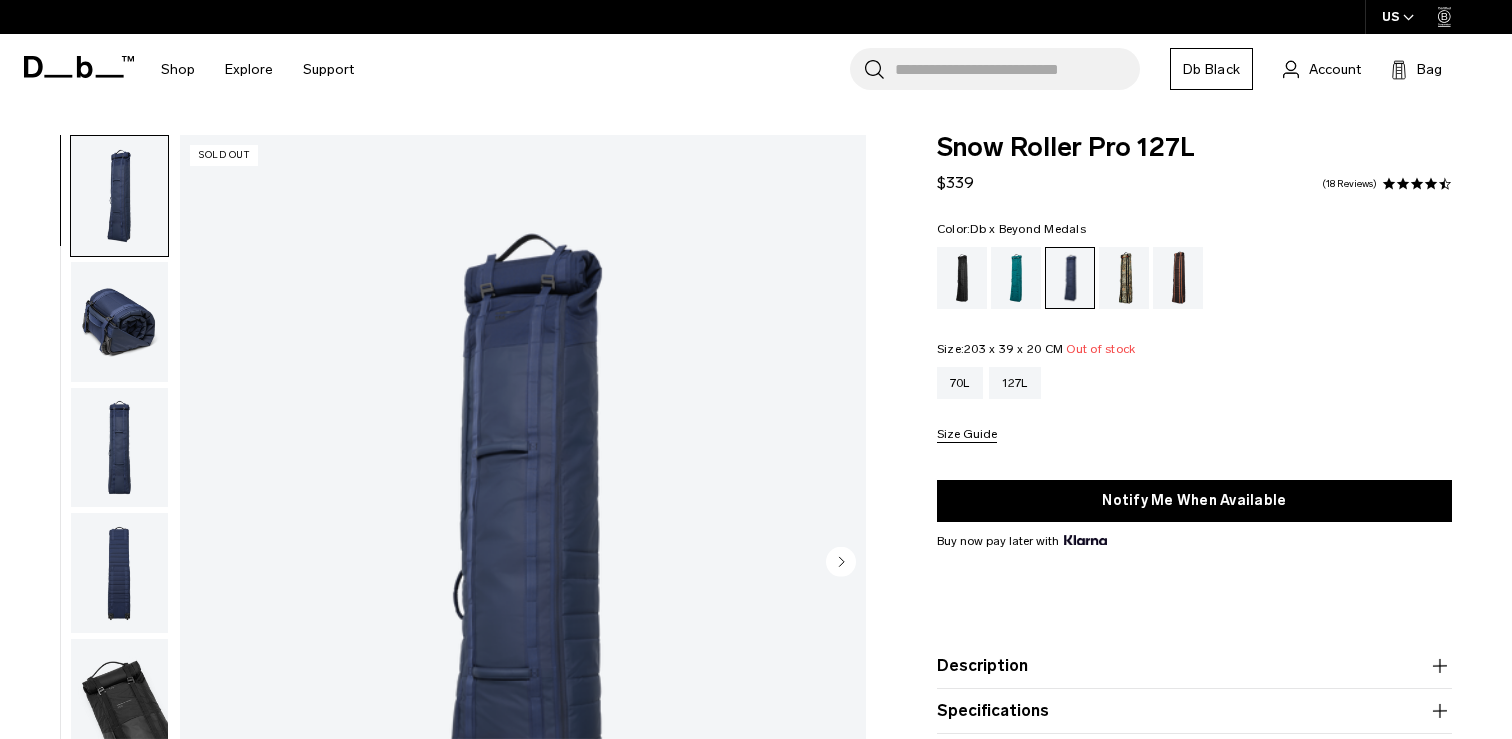 scroll, scrollTop: 0, scrollLeft: 0, axis: both 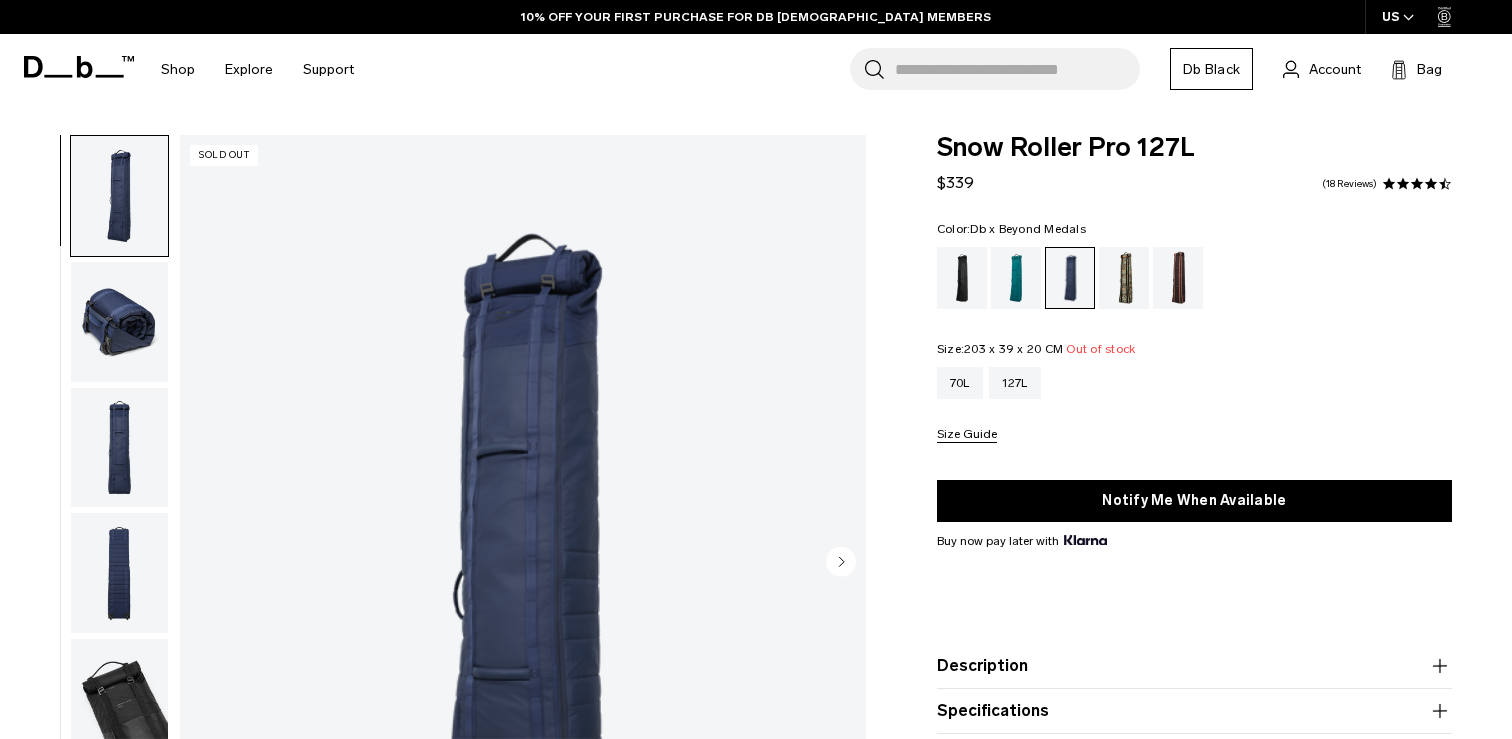 click at bounding box center [1124, 278] 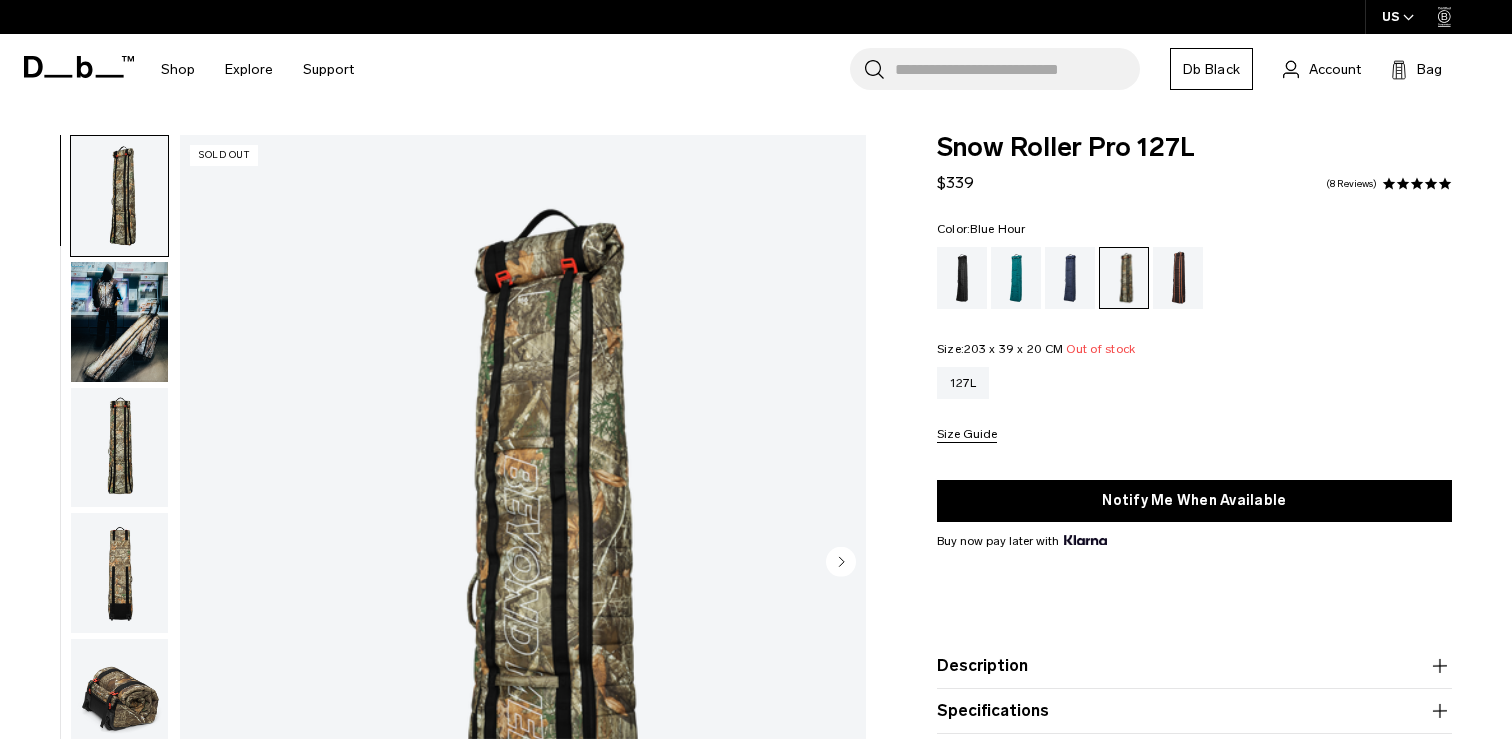 scroll, scrollTop: 0, scrollLeft: 0, axis: both 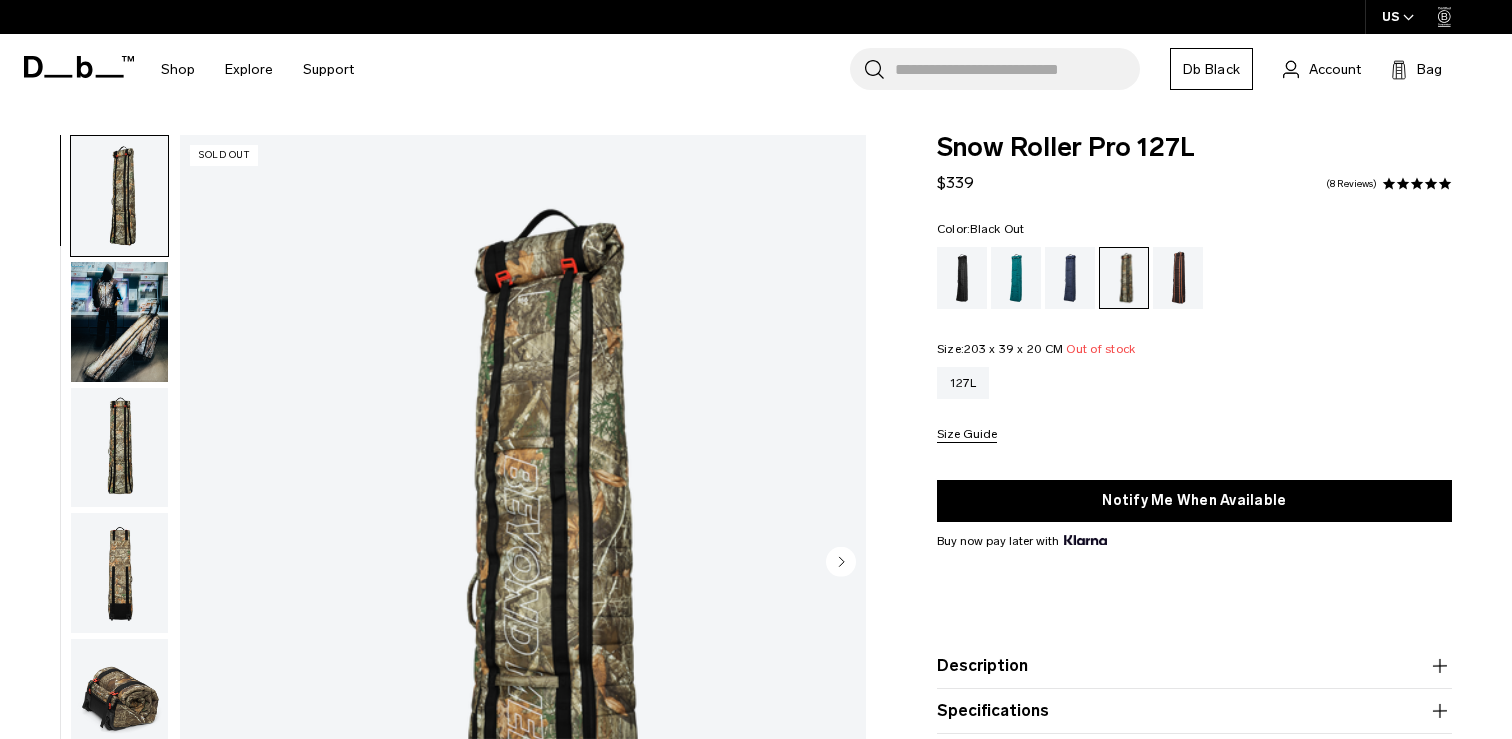 click at bounding box center [962, 278] 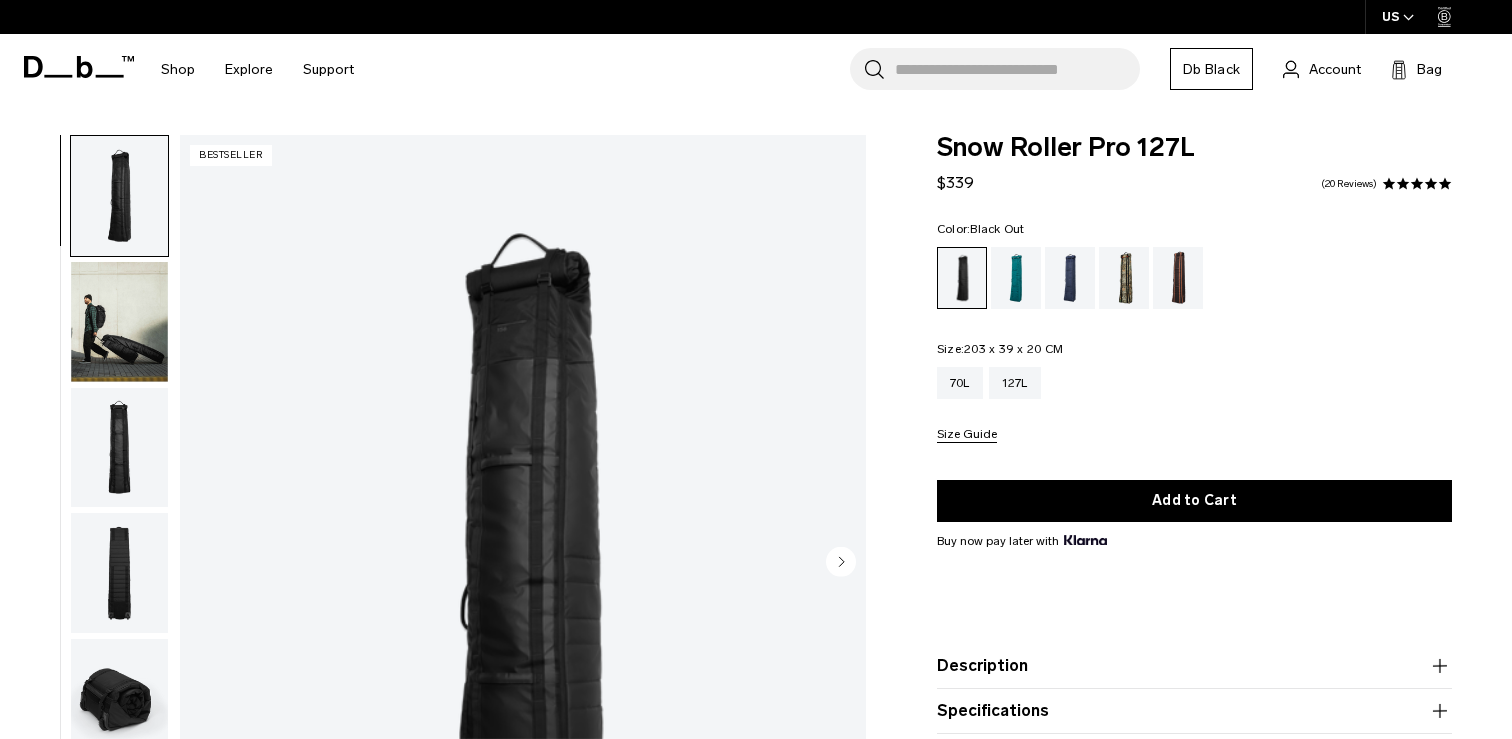 scroll, scrollTop: 0, scrollLeft: 0, axis: both 